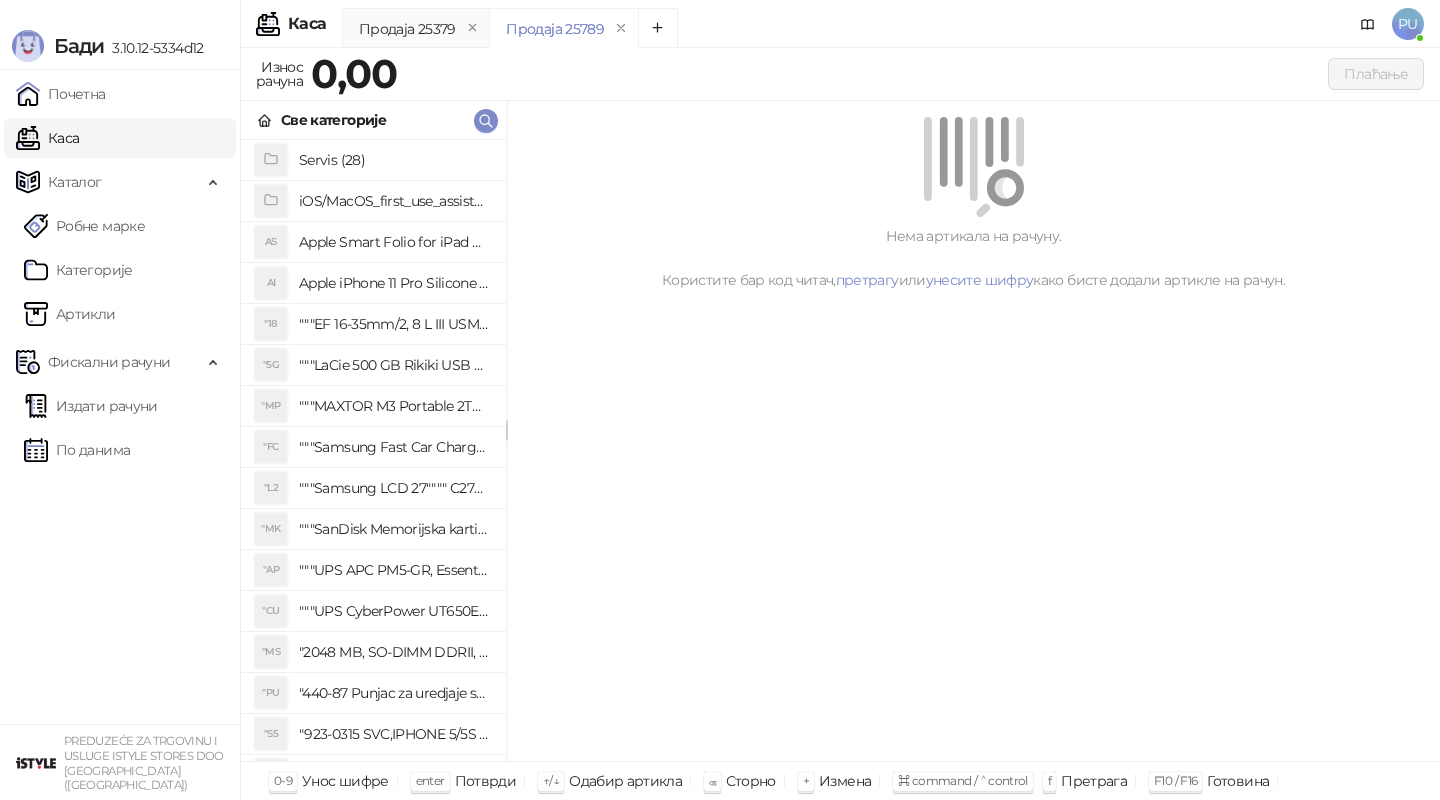 scroll, scrollTop: 0, scrollLeft: 0, axis: both 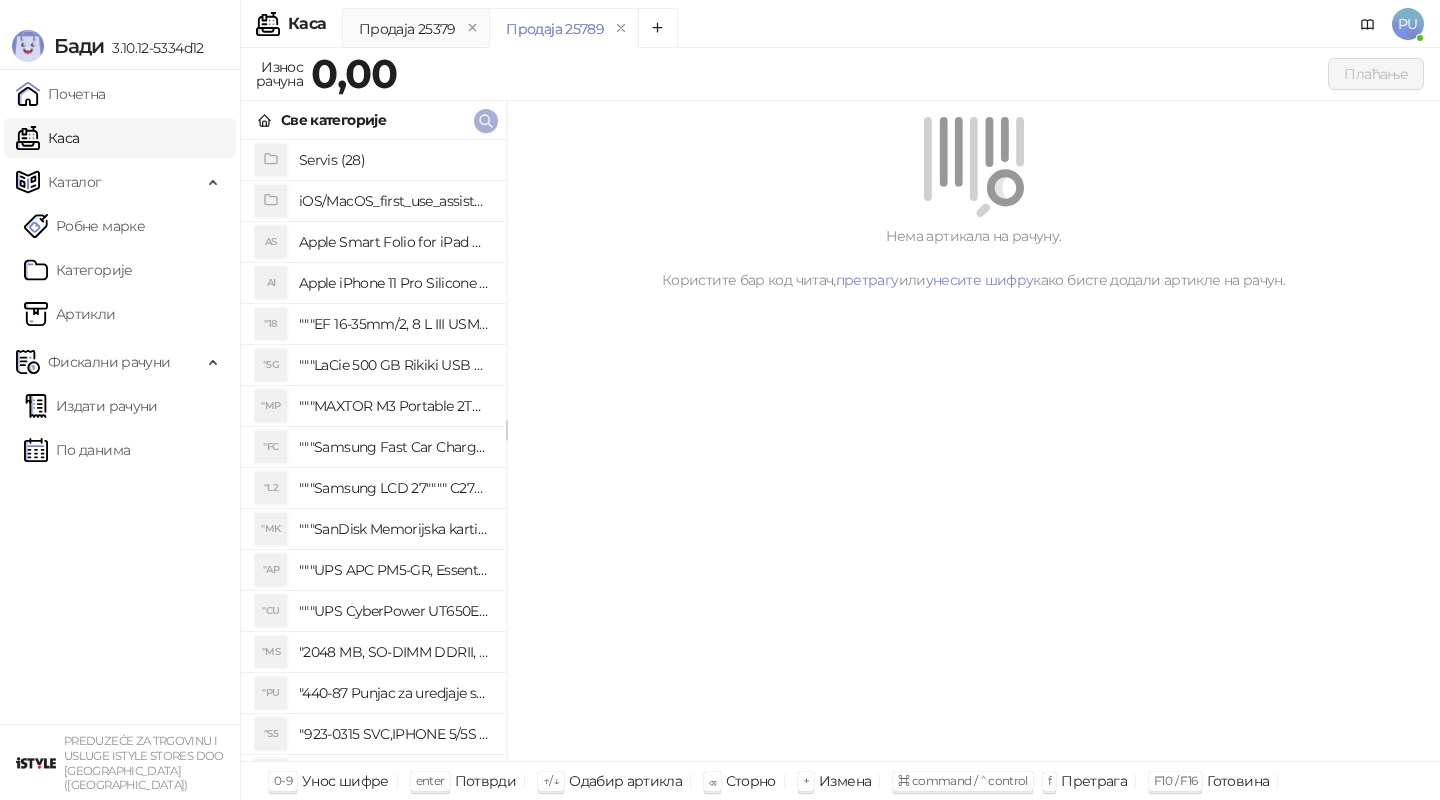 click at bounding box center [486, 121] 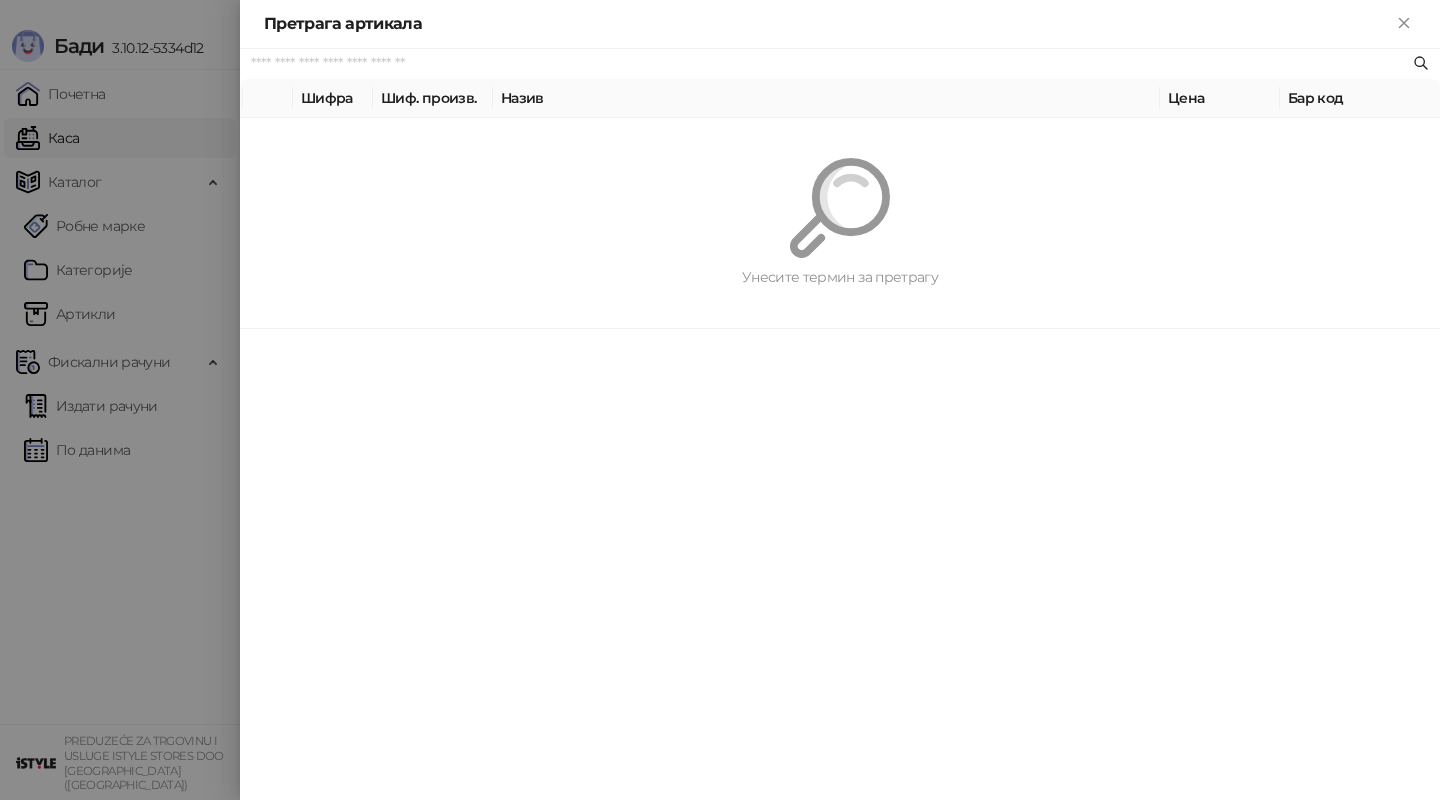 paste on "**********" 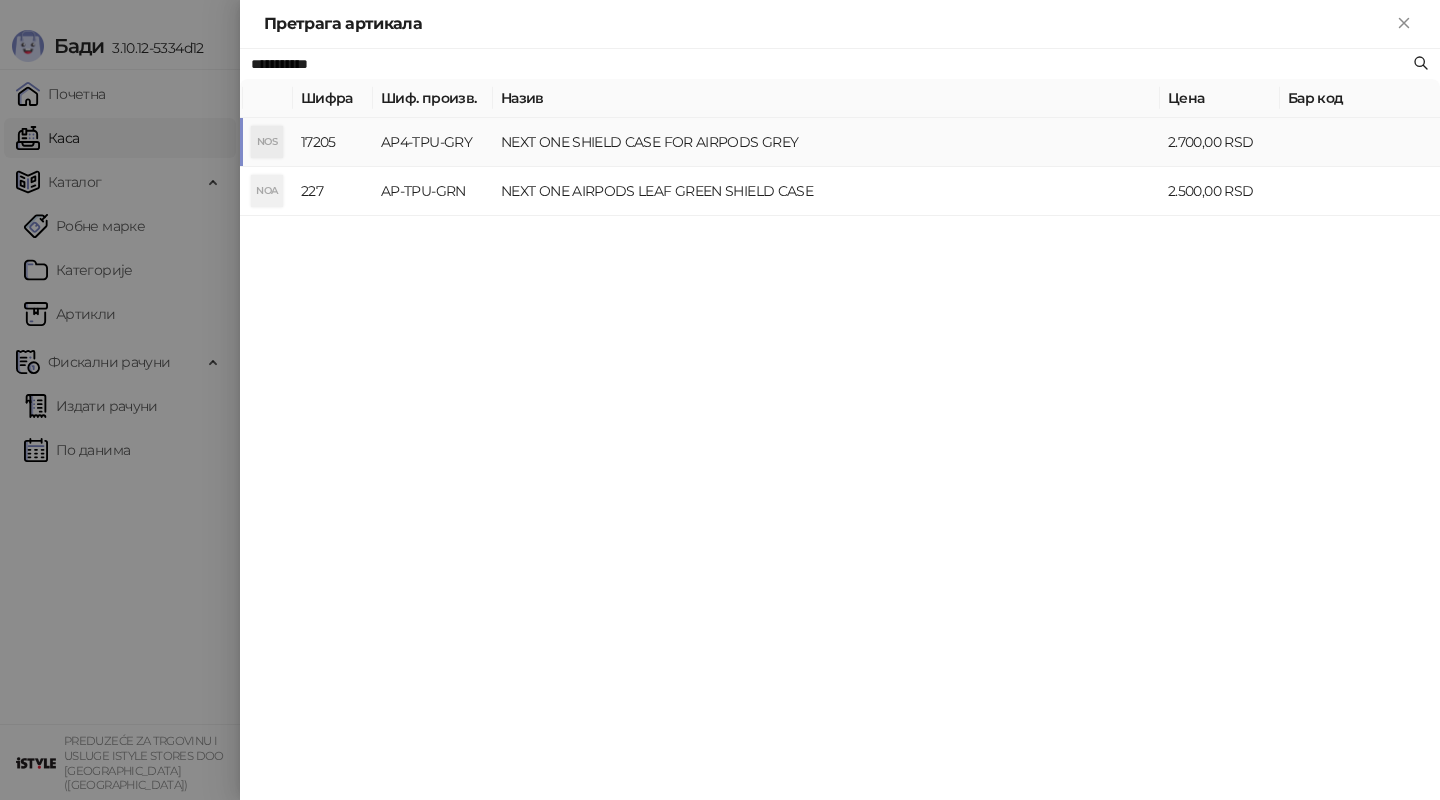 click on "NEXT ONE SHIELD CASE FOR AIRPODS GREY" at bounding box center [826, 142] 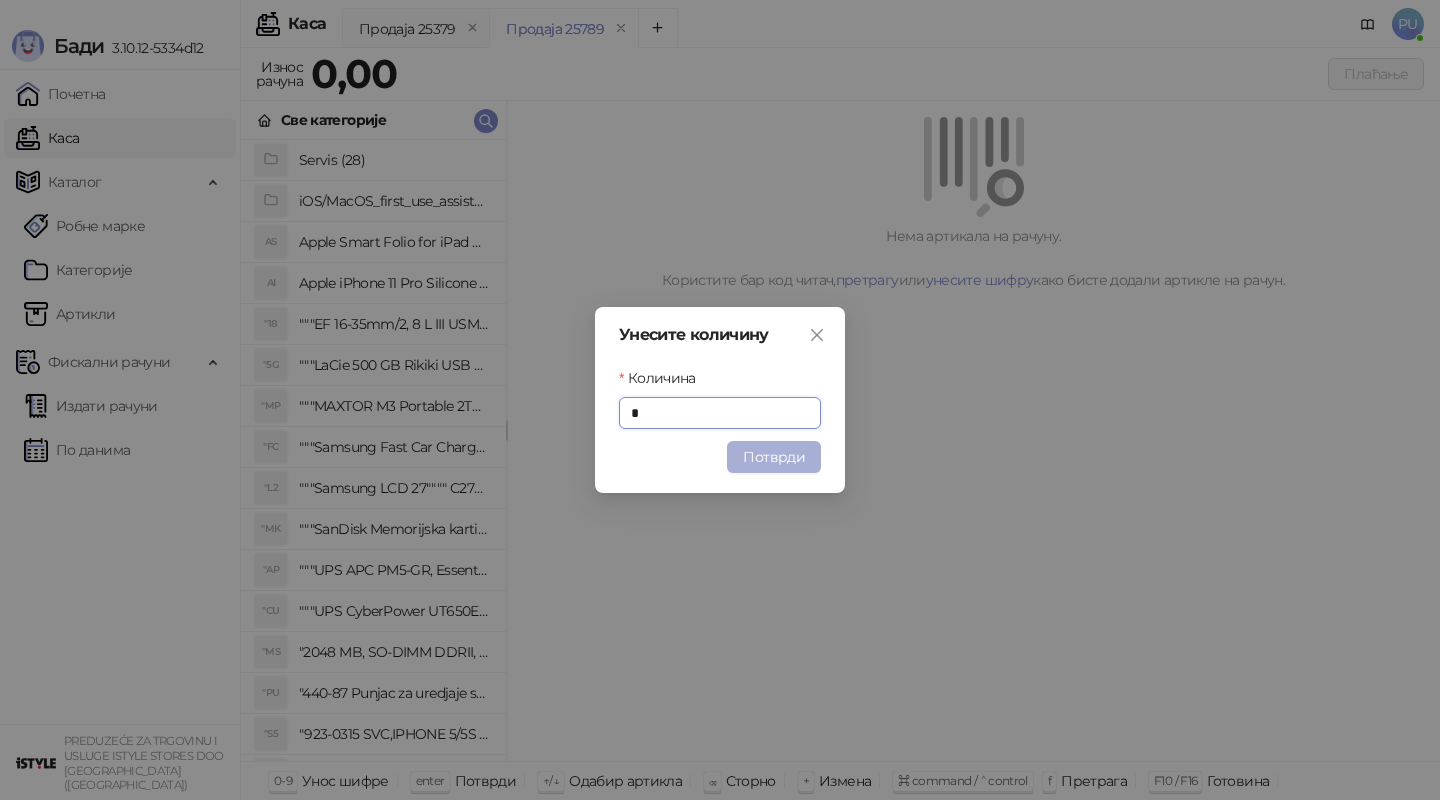 click on "Потврди" at bounding box center (774, 457) 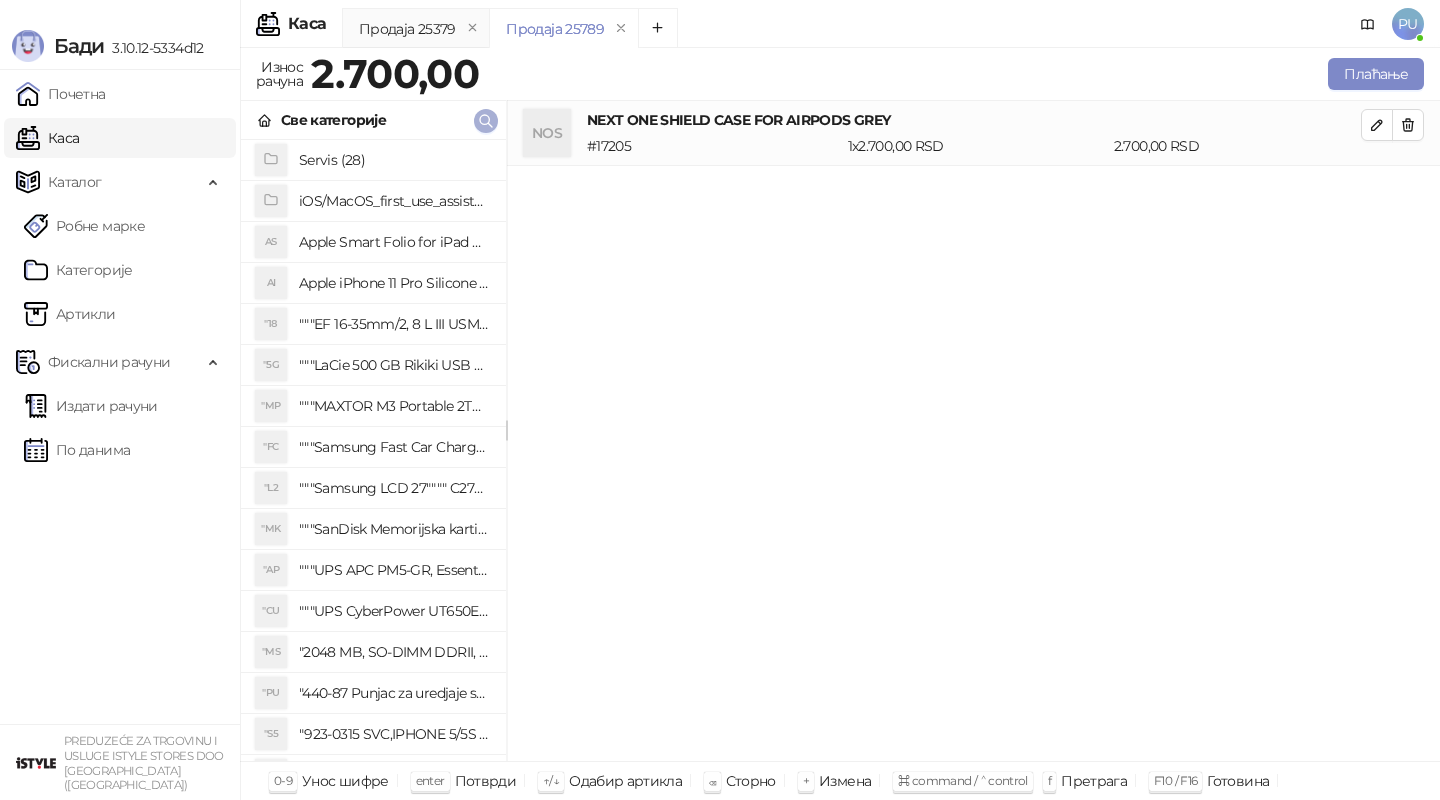 click 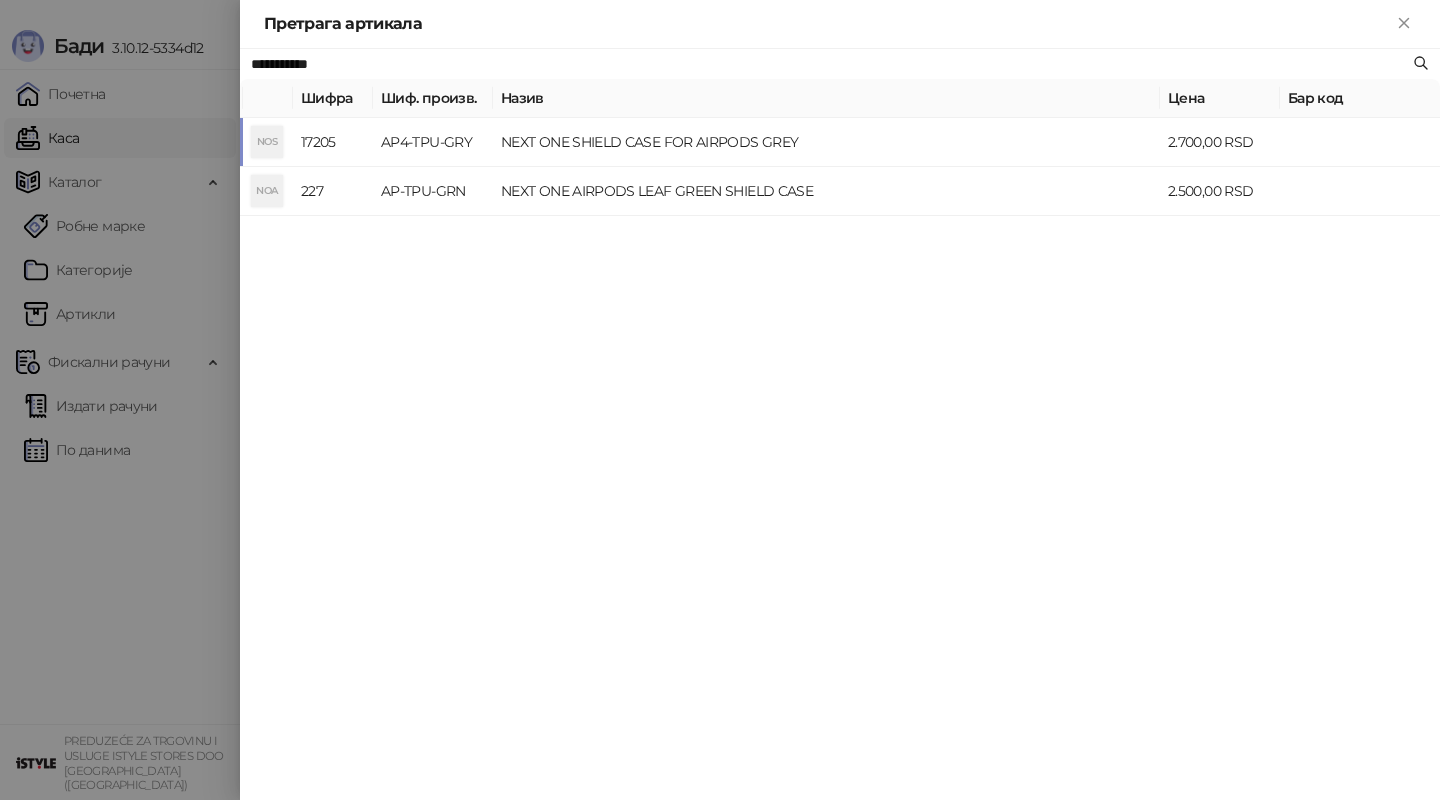 paste 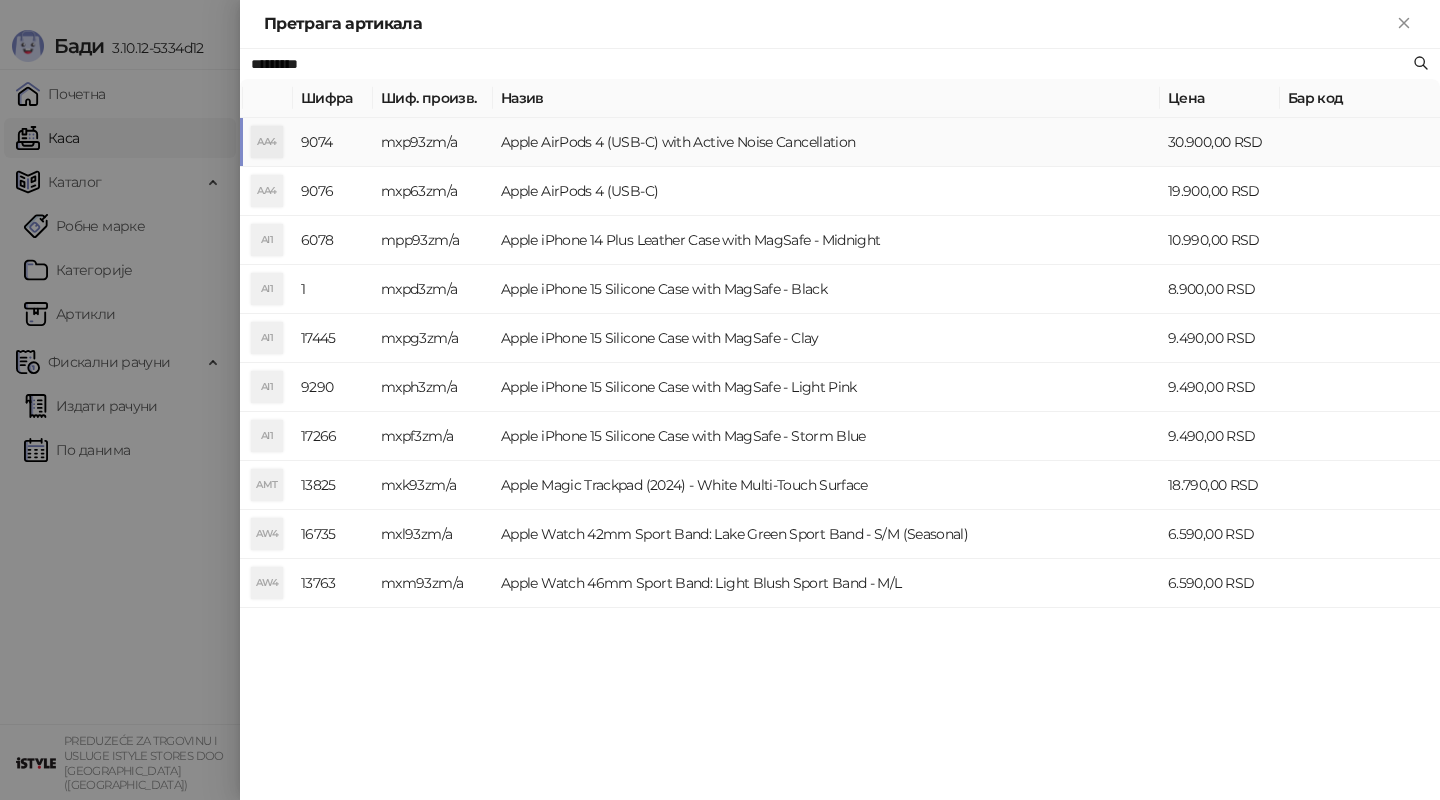 click on "Apple AirPods 4 (USB-C) with Active Noise Cancellation" at bounding box center [826, 142] 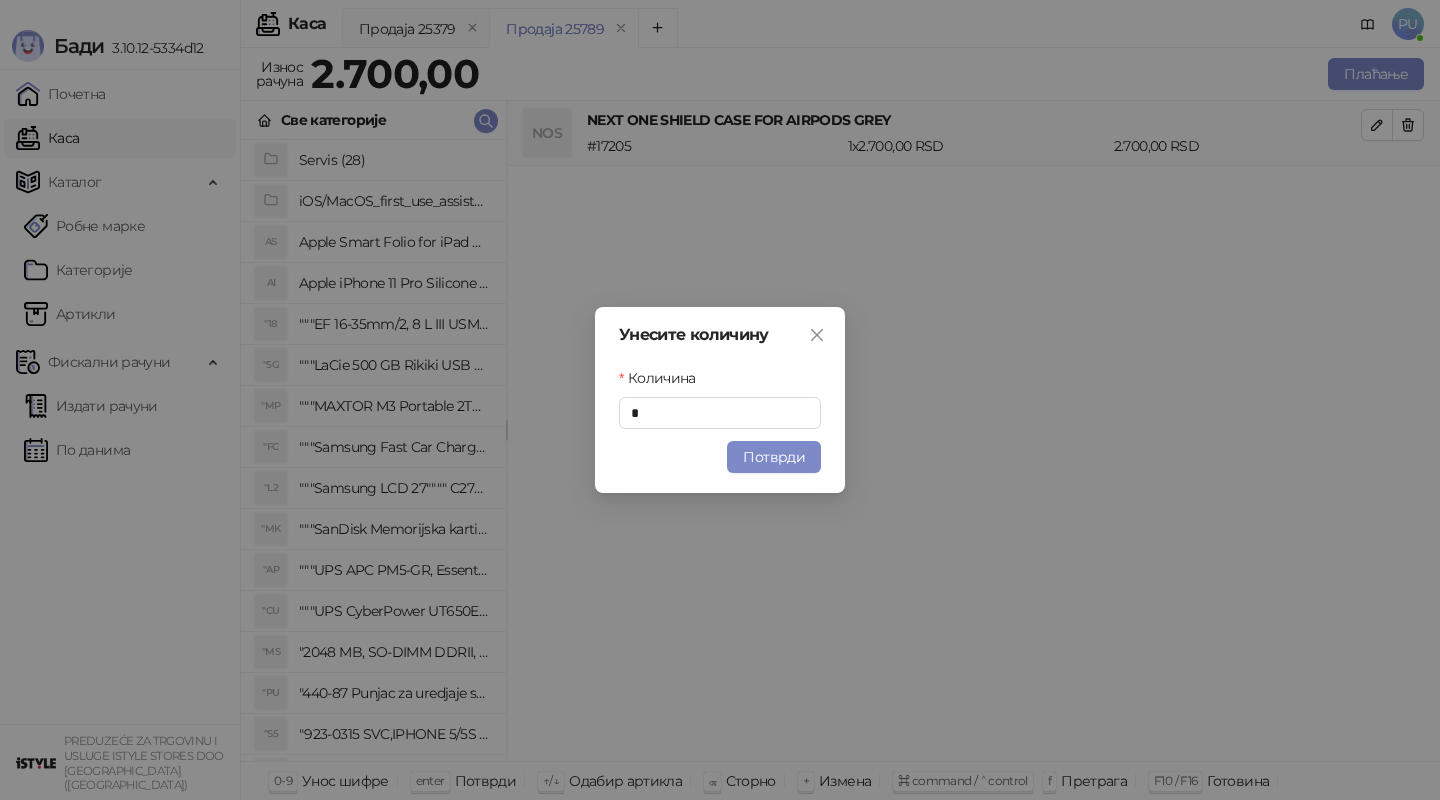 click on "Потврди" at bounding box center (774, 457) 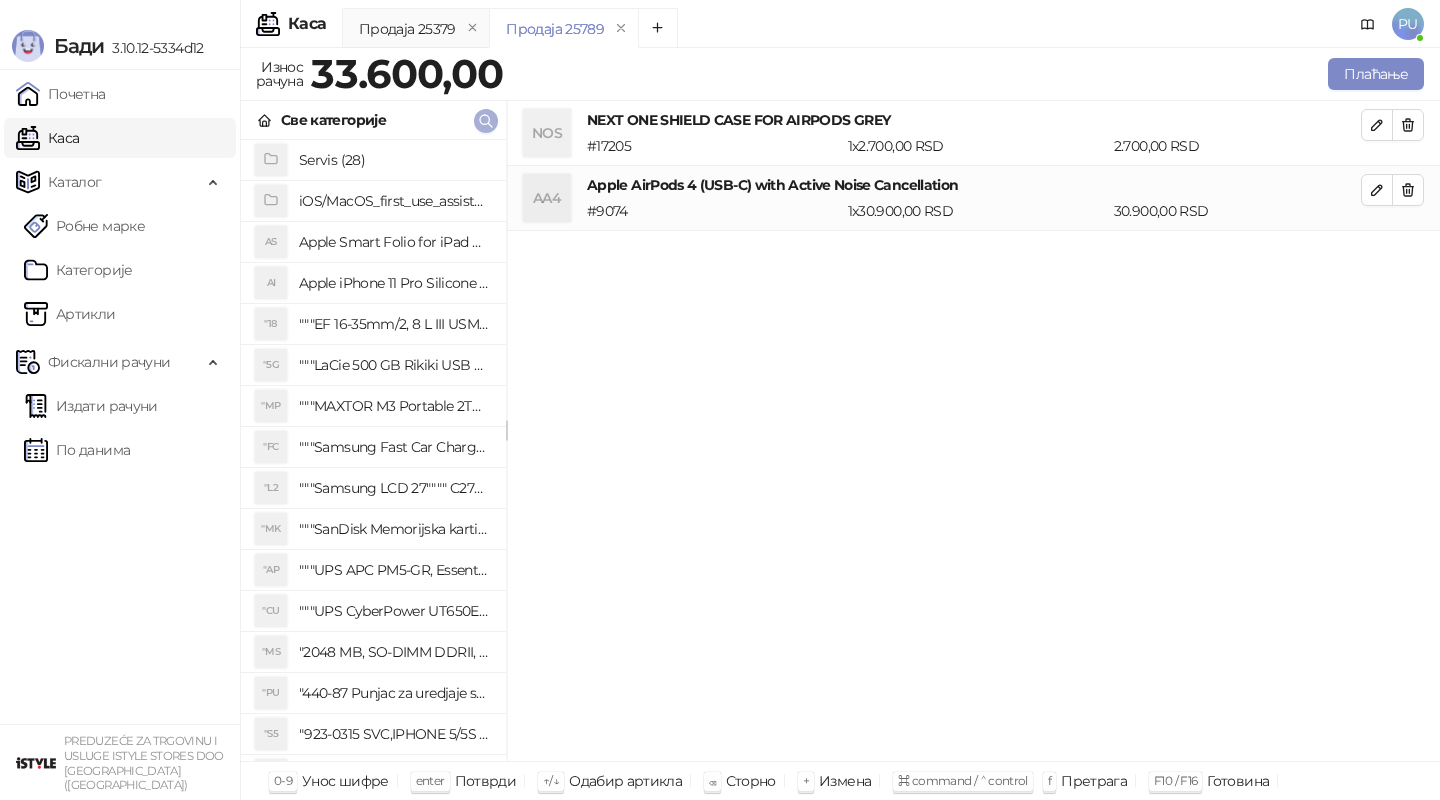 click 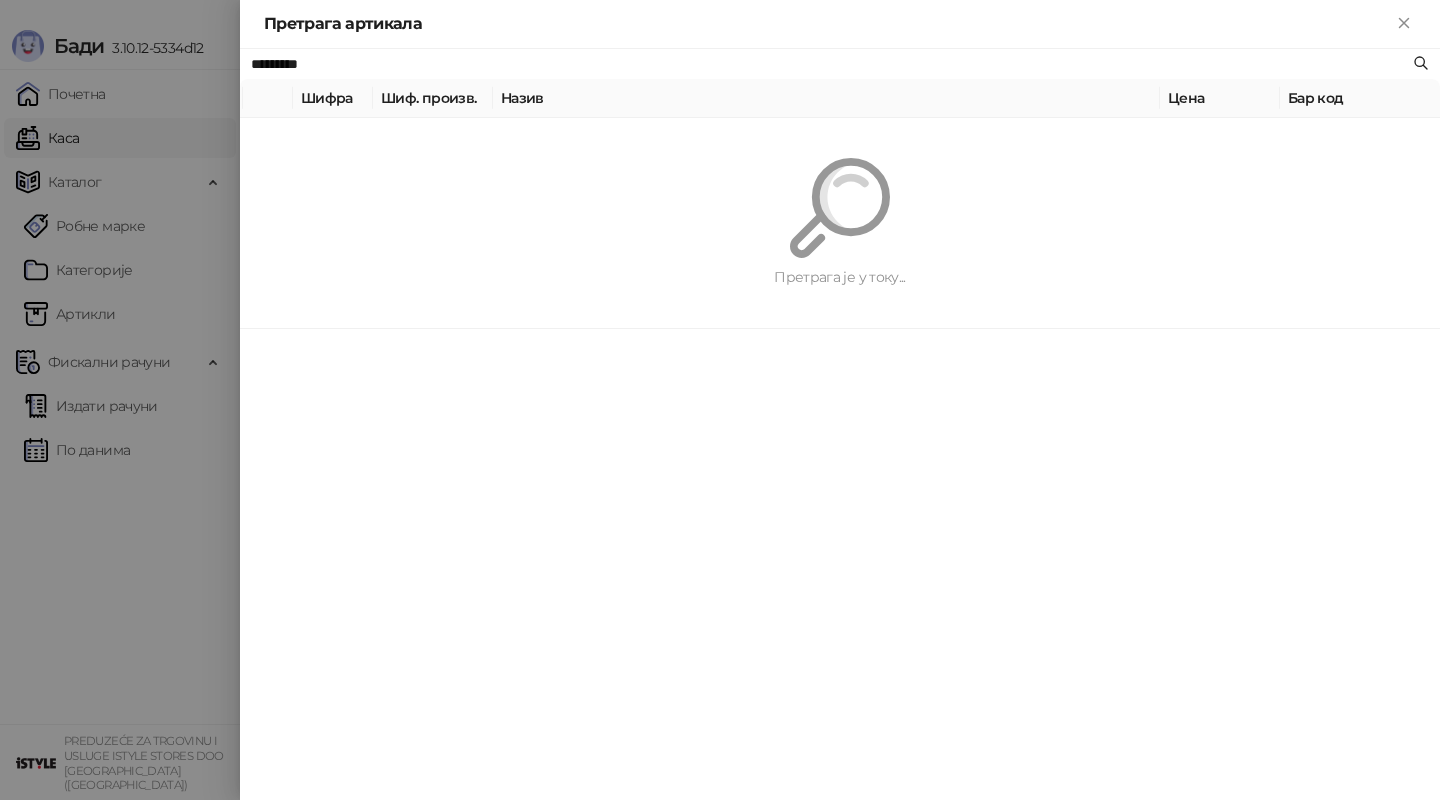 paste on "**********" 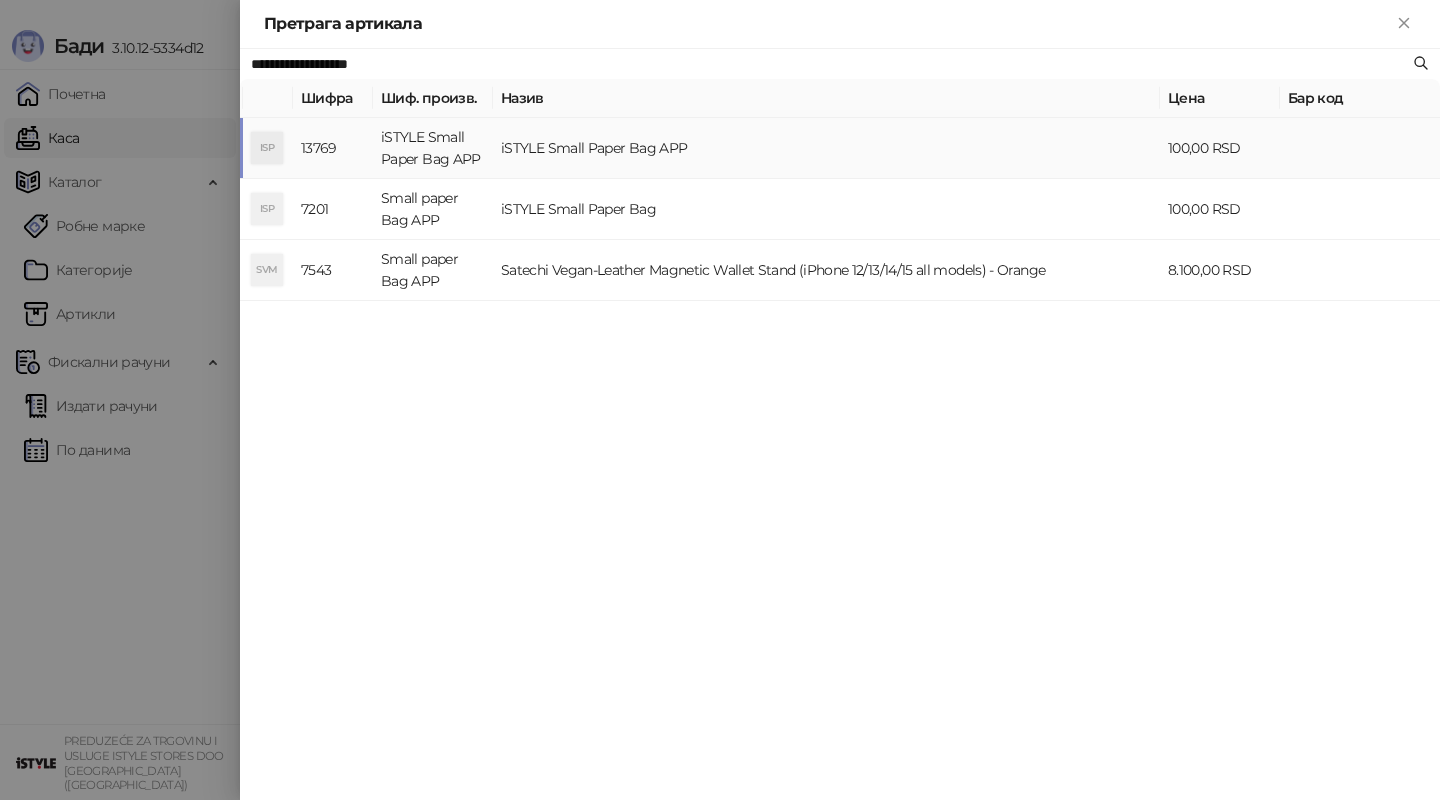 type on "**********" 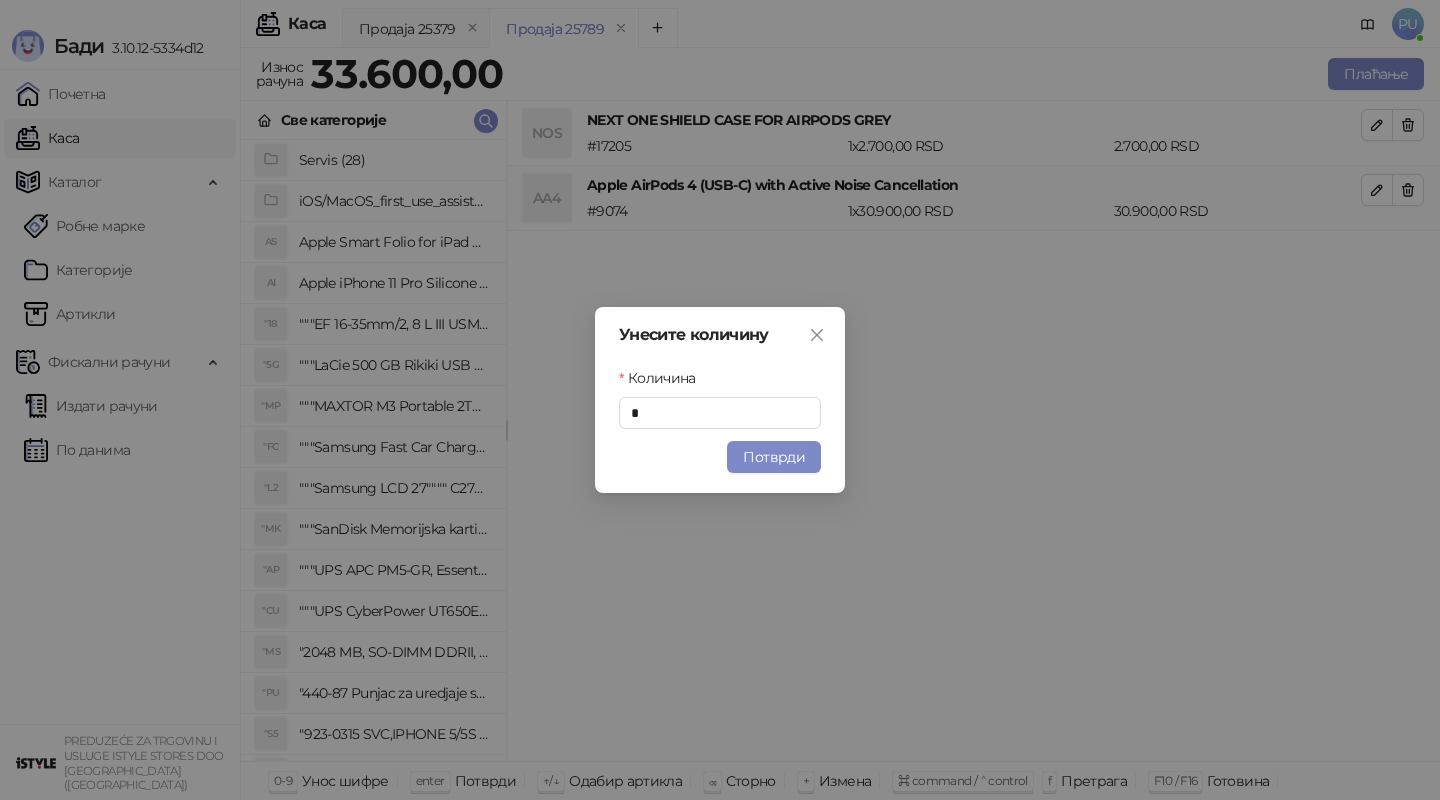 click on "Потврди" at bounding box center (774, 457) 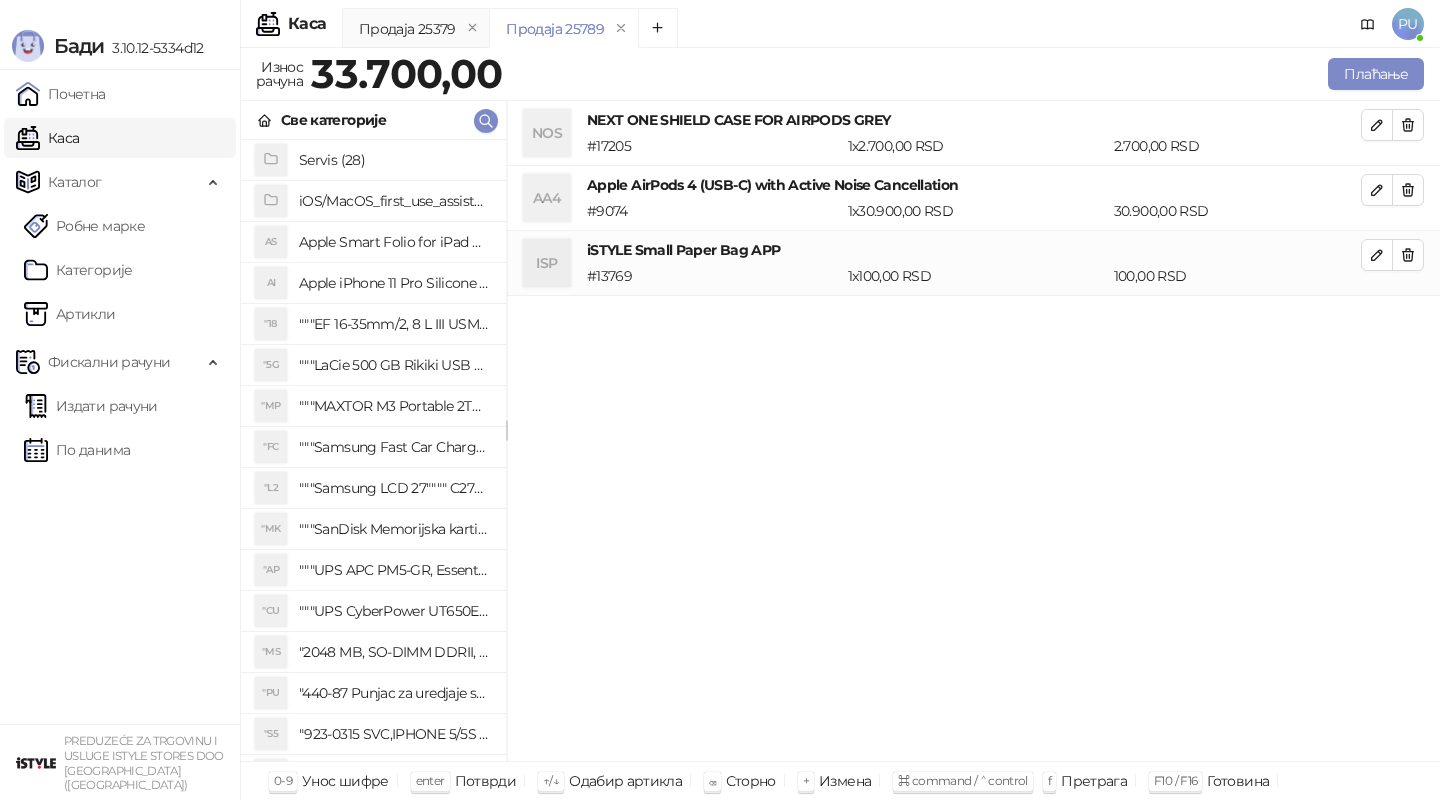 click on "NOS NEXT ONE SHIELD CASE FOR AIRPODS GREY    # 17205 1  x  2.700,00 RSD 2.700,00 RSD AA4 Apple AirPods 4 (USB-C) with Active Noise Cancellation    # 9074 1  x  30.900,00 RSD 30.900,00 RSD ISP iSTYLE Small Paper Bag APP    # 13769 1  x  100,00 RSD 100,00 RSD" at bounding box center [973, 431] 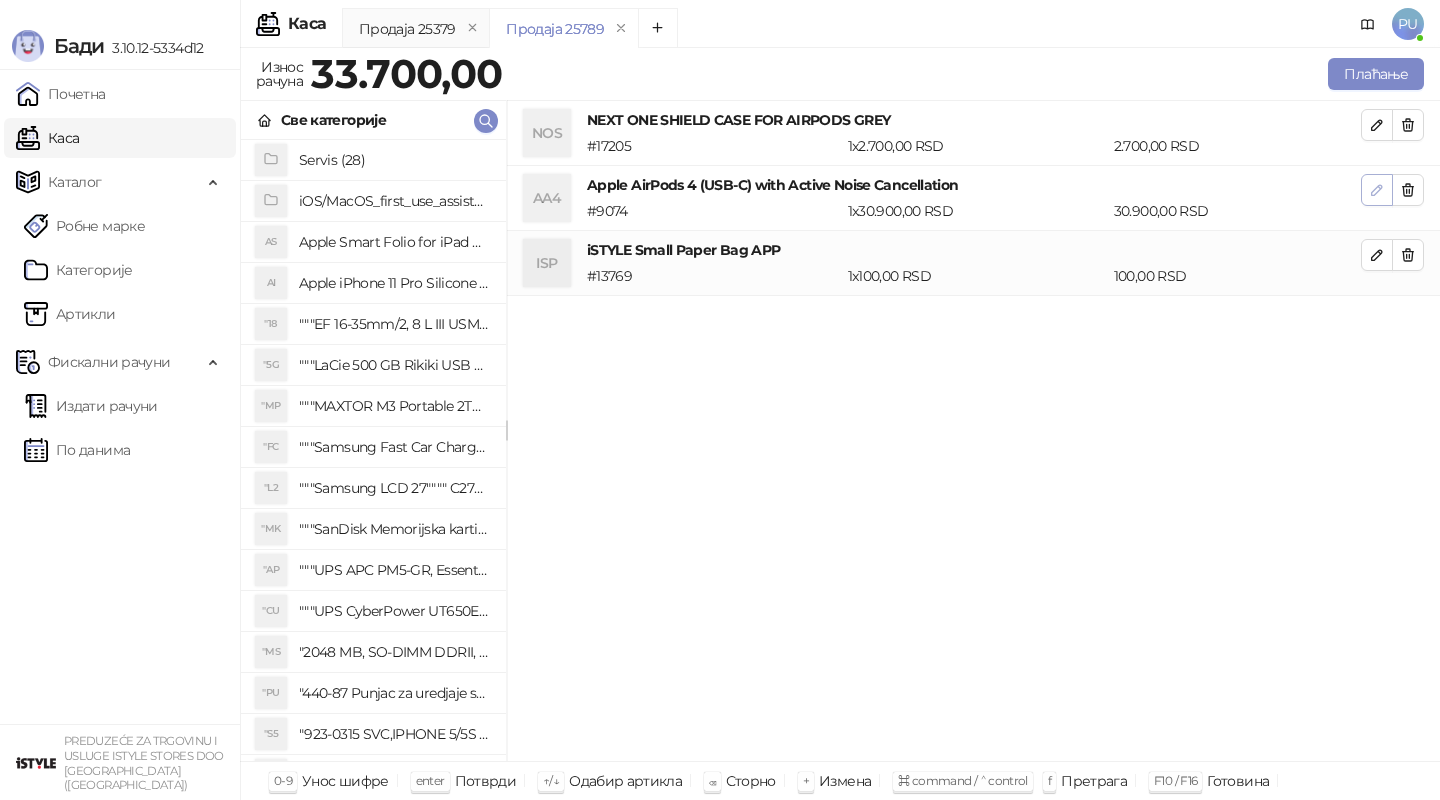 click at bounding box center [1377, 190] 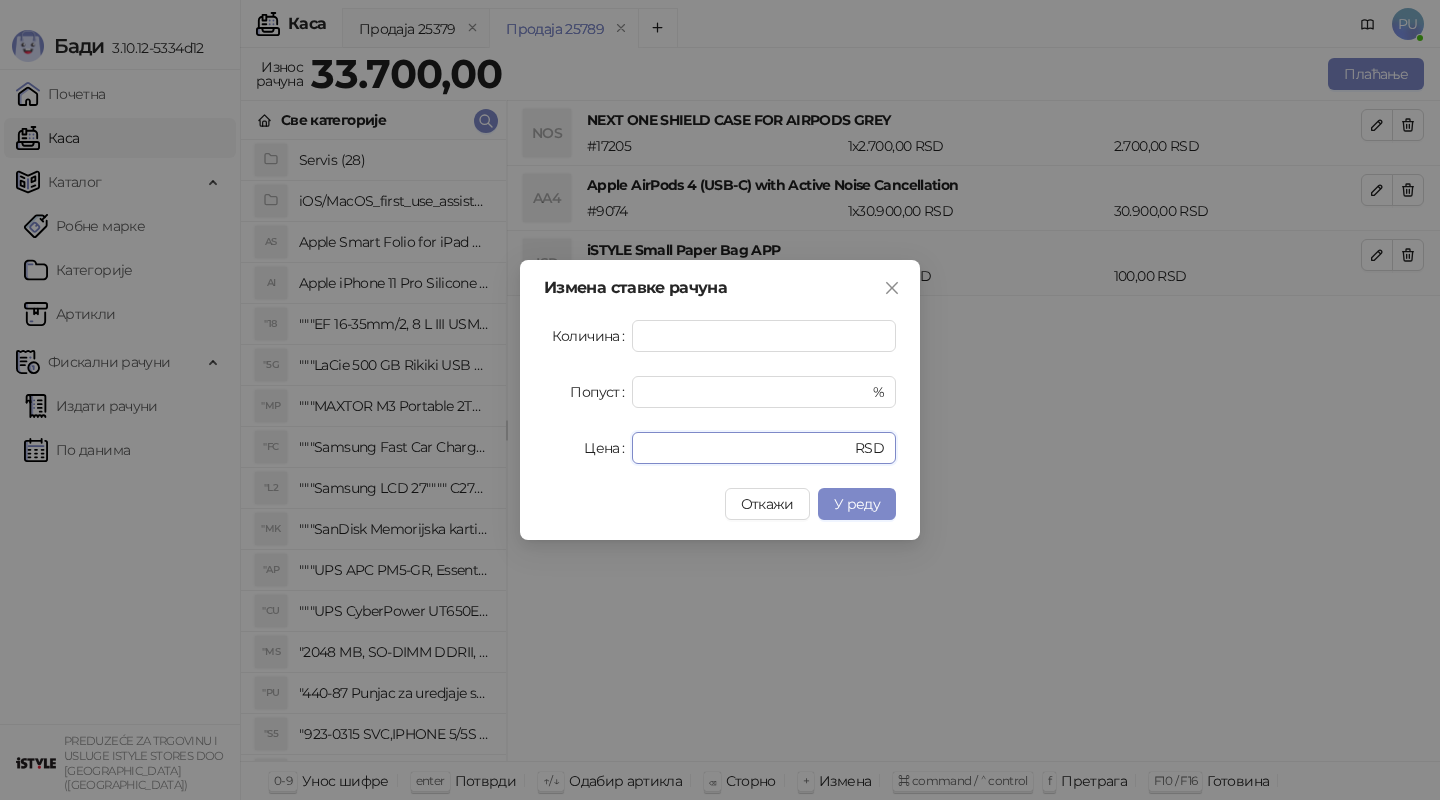 drag, startPoint x: 726, startPoint y: 438, endPoint x: 527, endPoint y: 462, distance: 200.44202 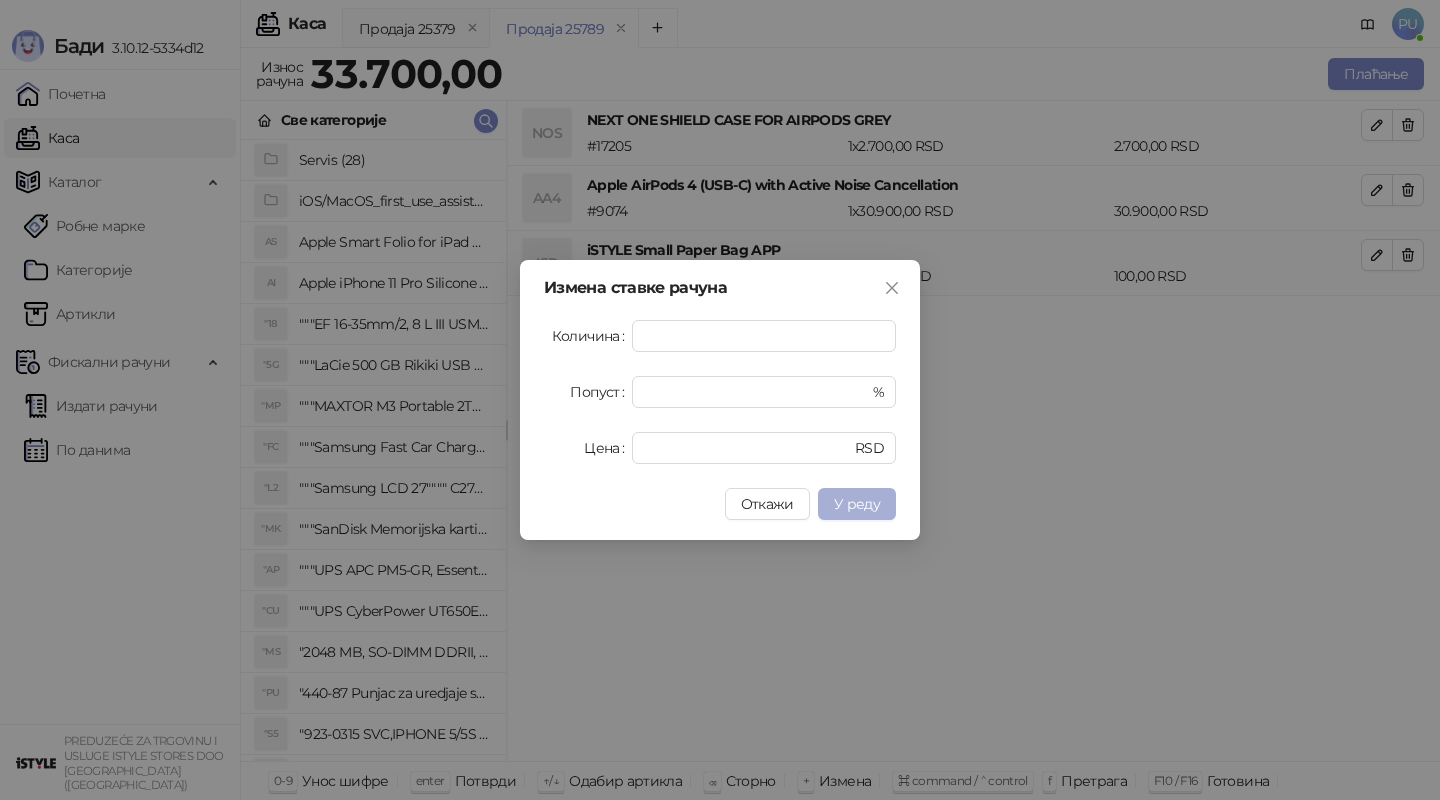 click on "У реду" at bounding box center [857, 504] 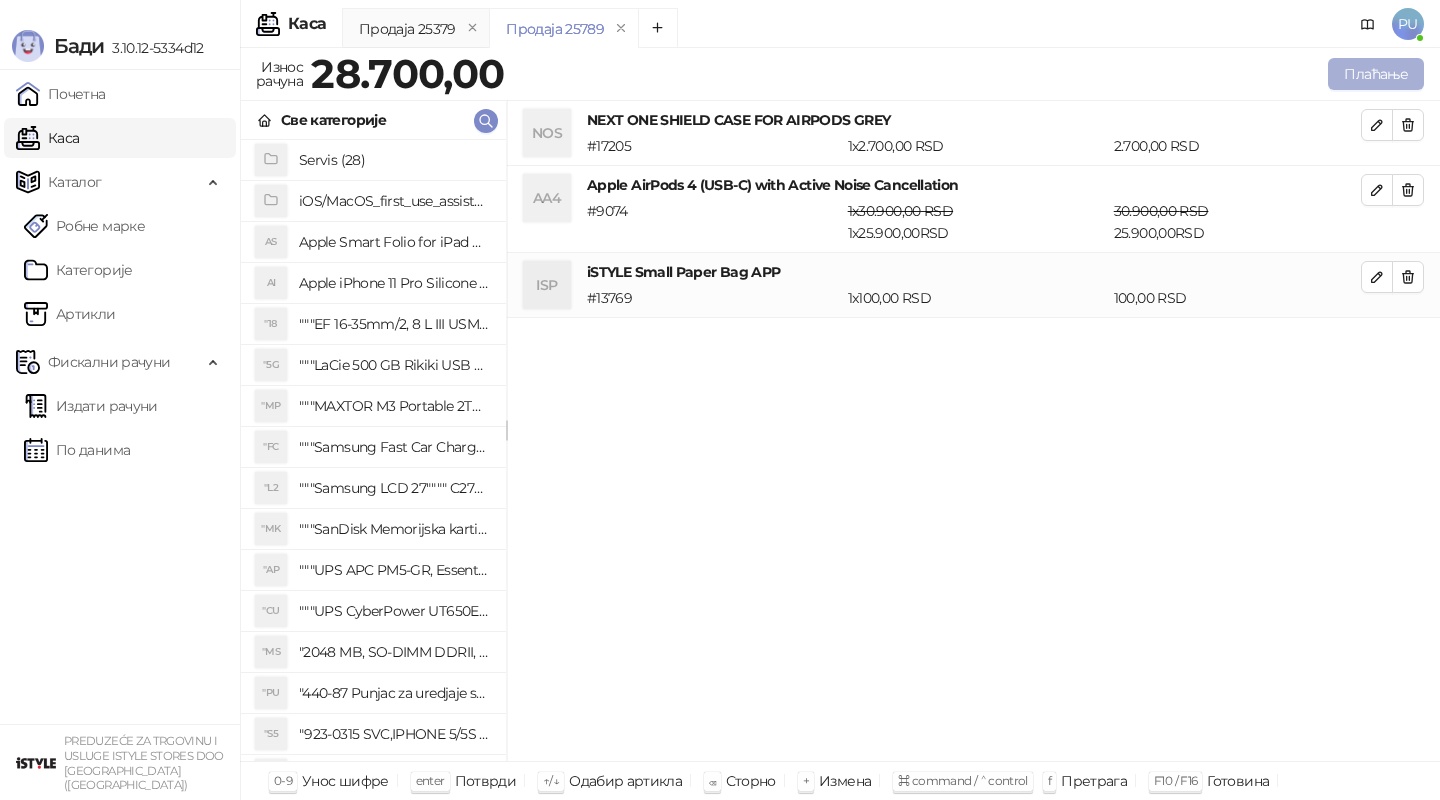 click on "Плаћање" at bounding box center [1376, 74] 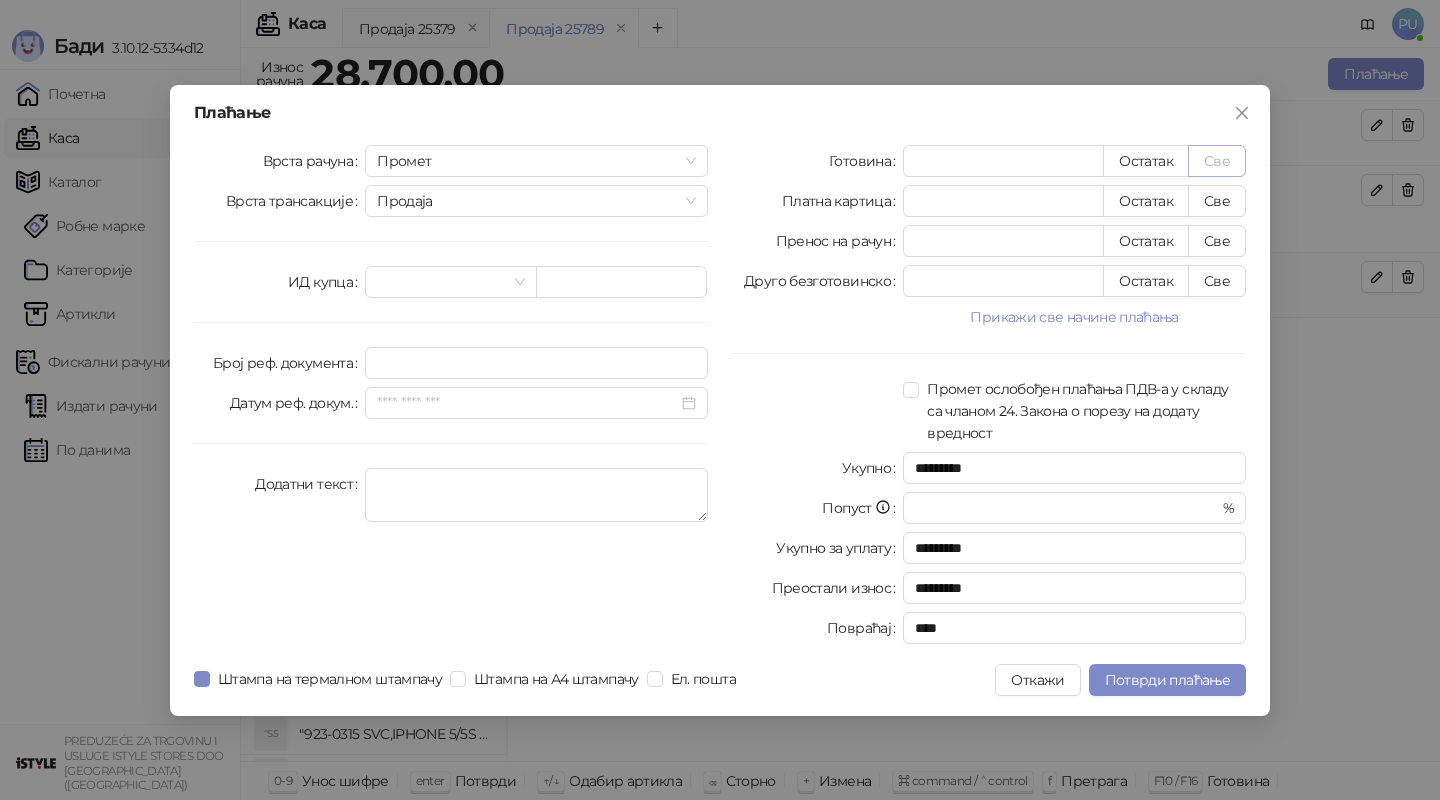 click on "Све" at bounding box center (1217, 161) 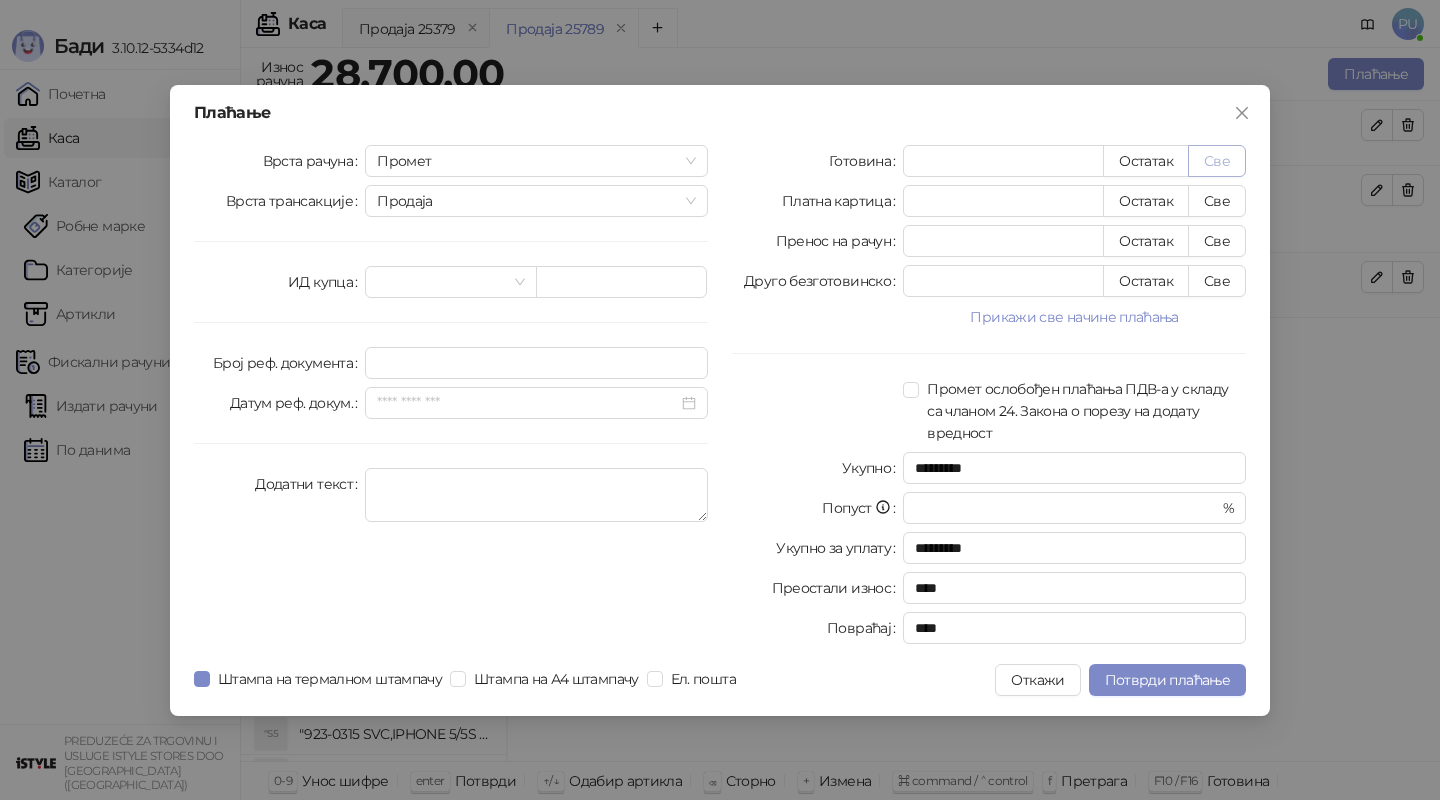 click on "Све" at bounding box center [1217, 161] 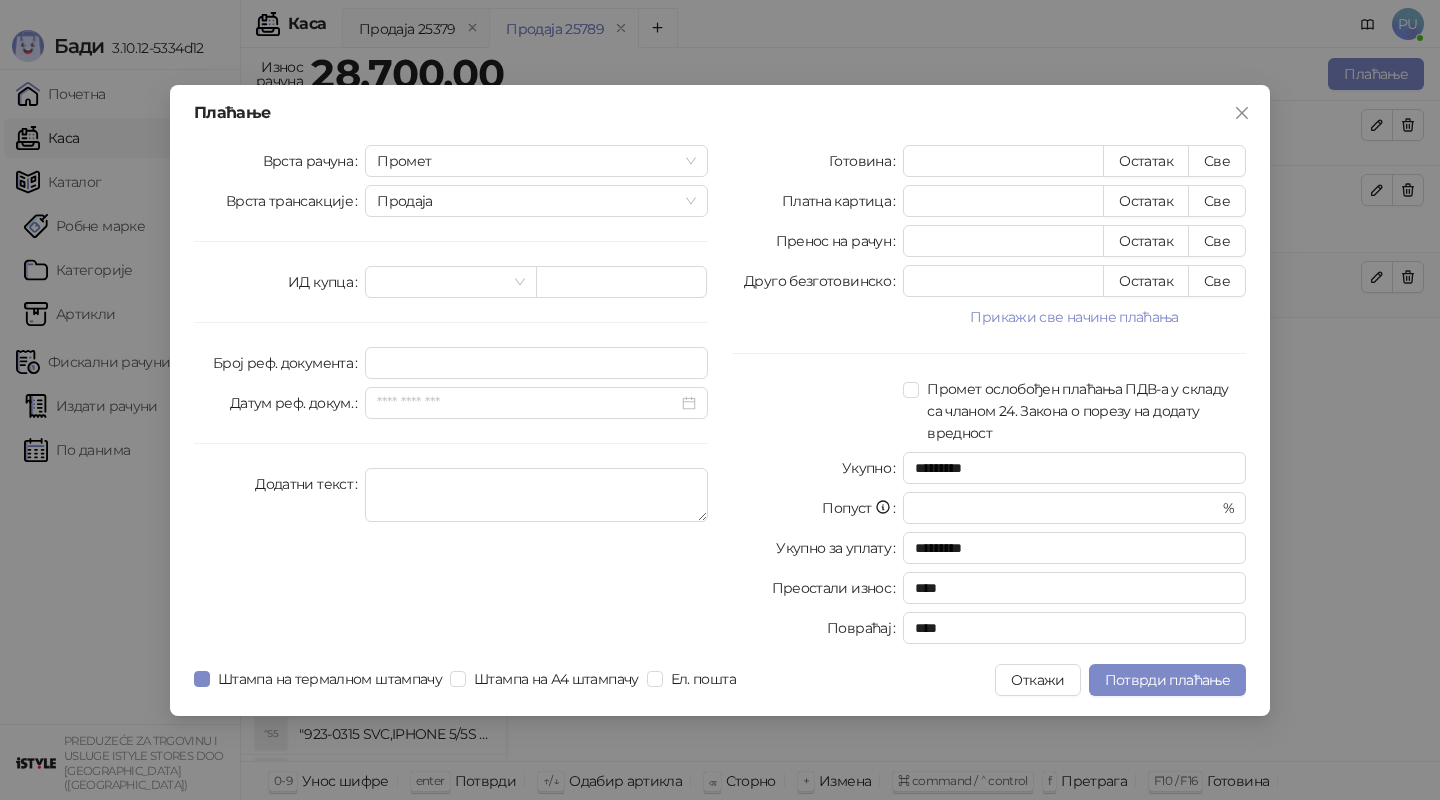 click on "Плаћање Врста рачуна Промет Врста трансакције Продаја ИД купца Број реф. документа Датум реф. докум. Додатни текст Готовина ***** Остатак Све Платна картица * Остатак Све Пренос на рачун * Остатак Све Друго безготовинско * Остатак Све Прикажи све начине плаћања Чек * Остатак Све Ваучер * Остатак Све Инстант плаћање * Остатак Све   Промет ослобођен плаћања ПДВ-а у складу са чланом 24. Закона о порезу на додату вредност Укупно ********* Попуст   * % Укупно за уплату ********* Преостали износ **** Повраћај **** Штампа на термалном штампачу Штампа на А4 штампачу Ел. пошта Откажи" at bounding box center (720, 400) 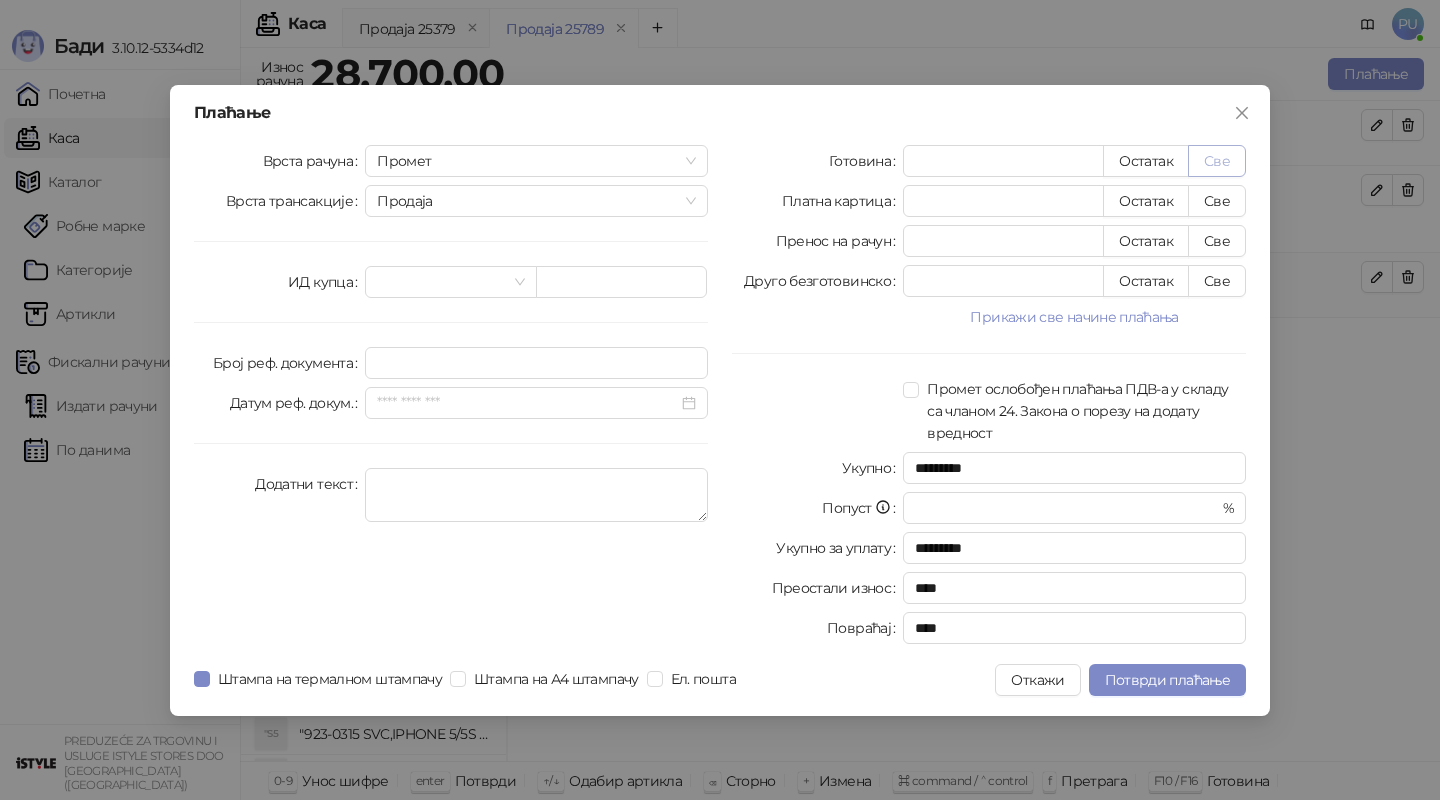 click on "Све" at bounding box center [1217, 161] 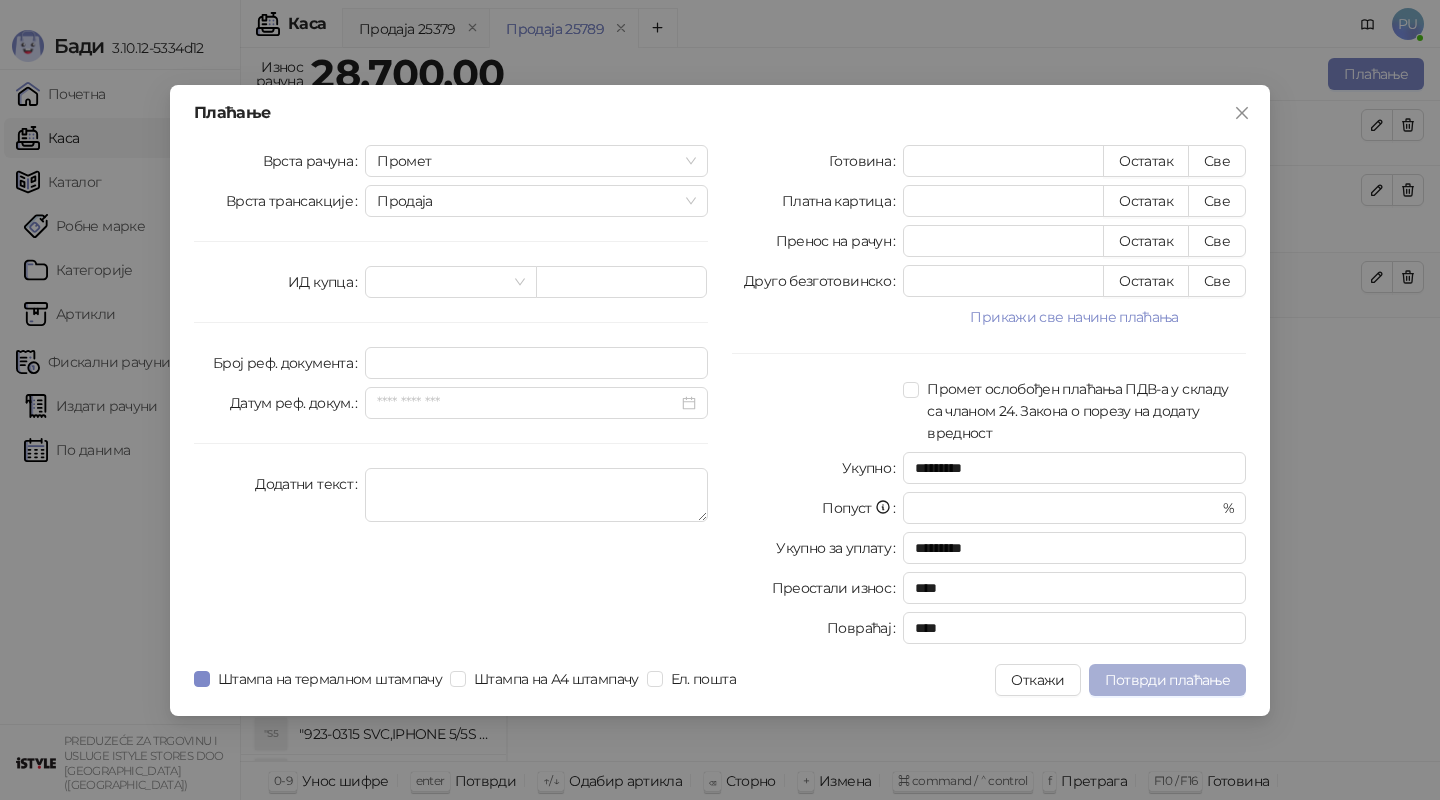 click on "Потврди плаћање" at bounding box center [1167, 680] 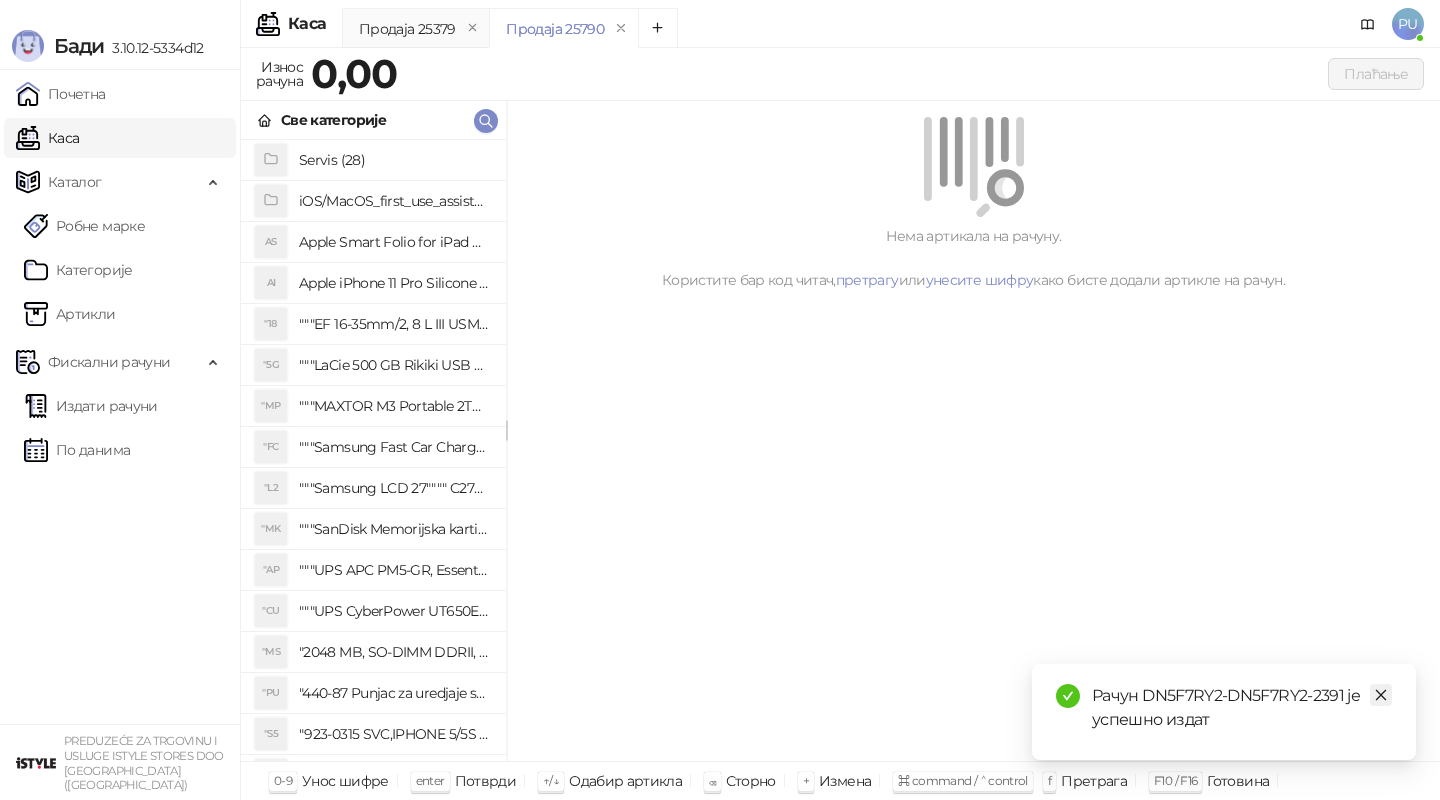 click 